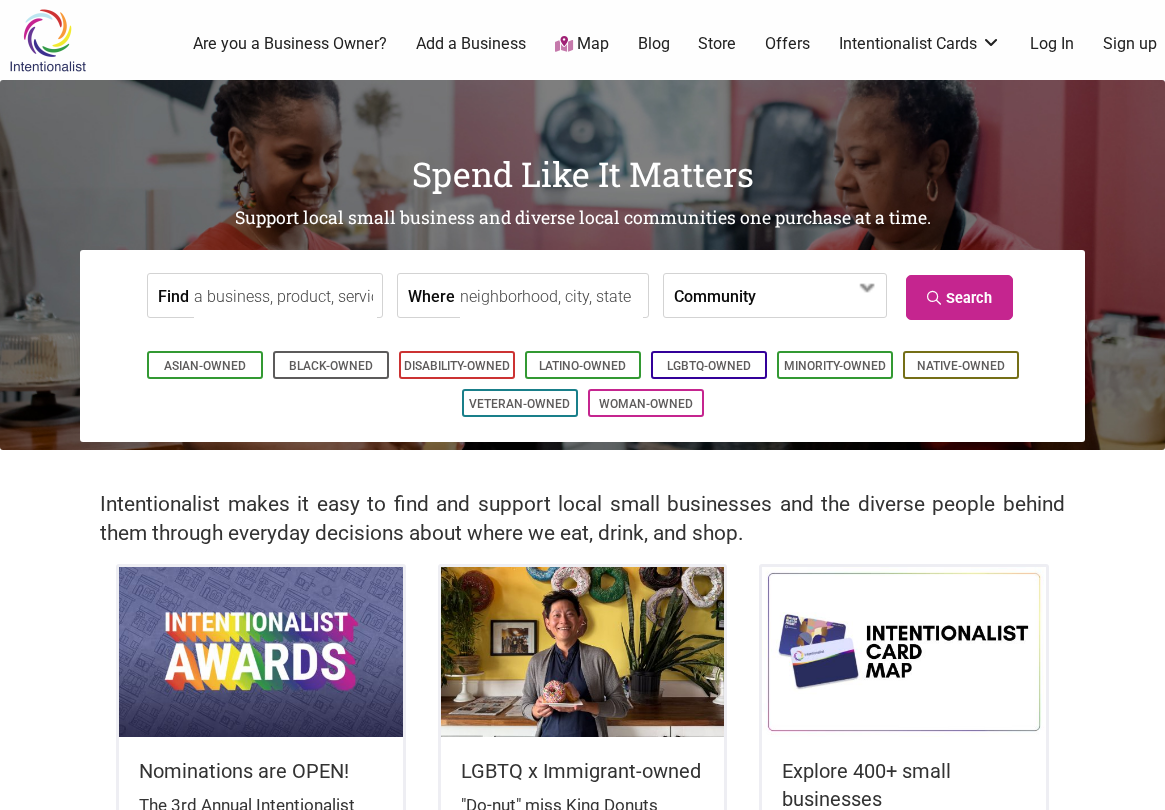 scroll, scrollTop: 0, scrollLeft: 0, axis: both 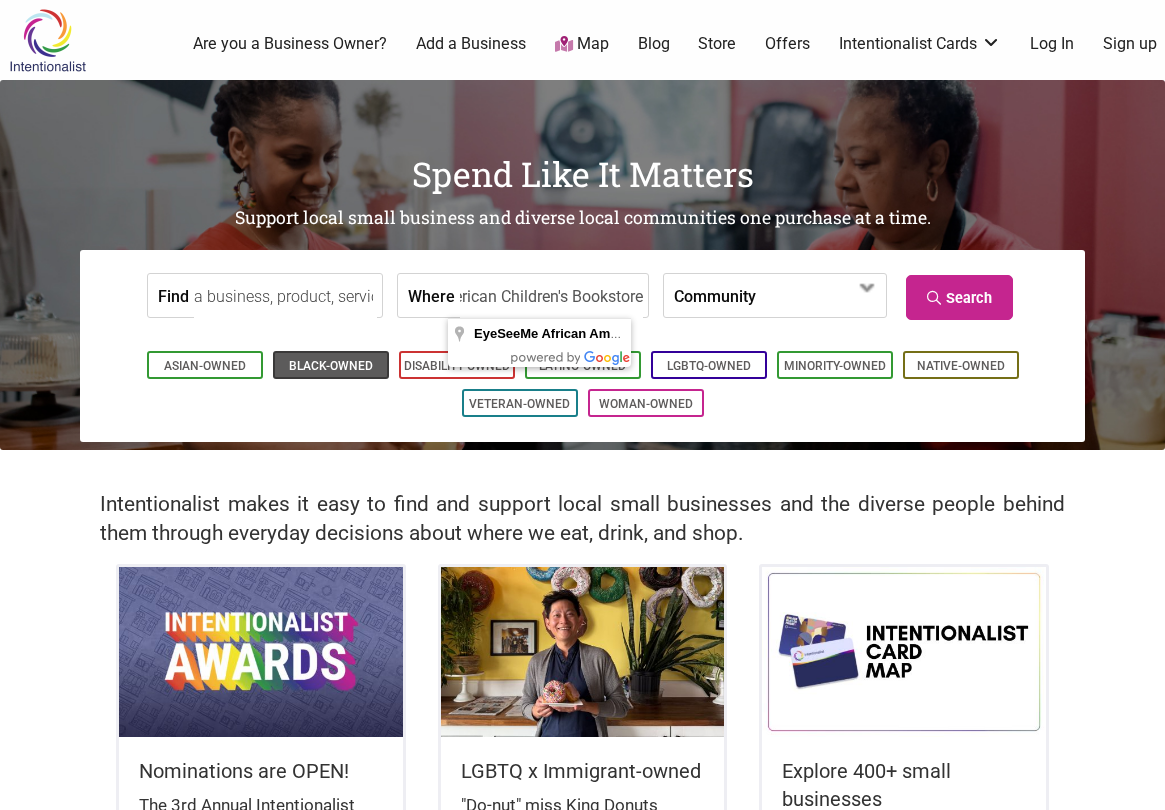 type on "EyeSeeMe African American Children's Bookstore" 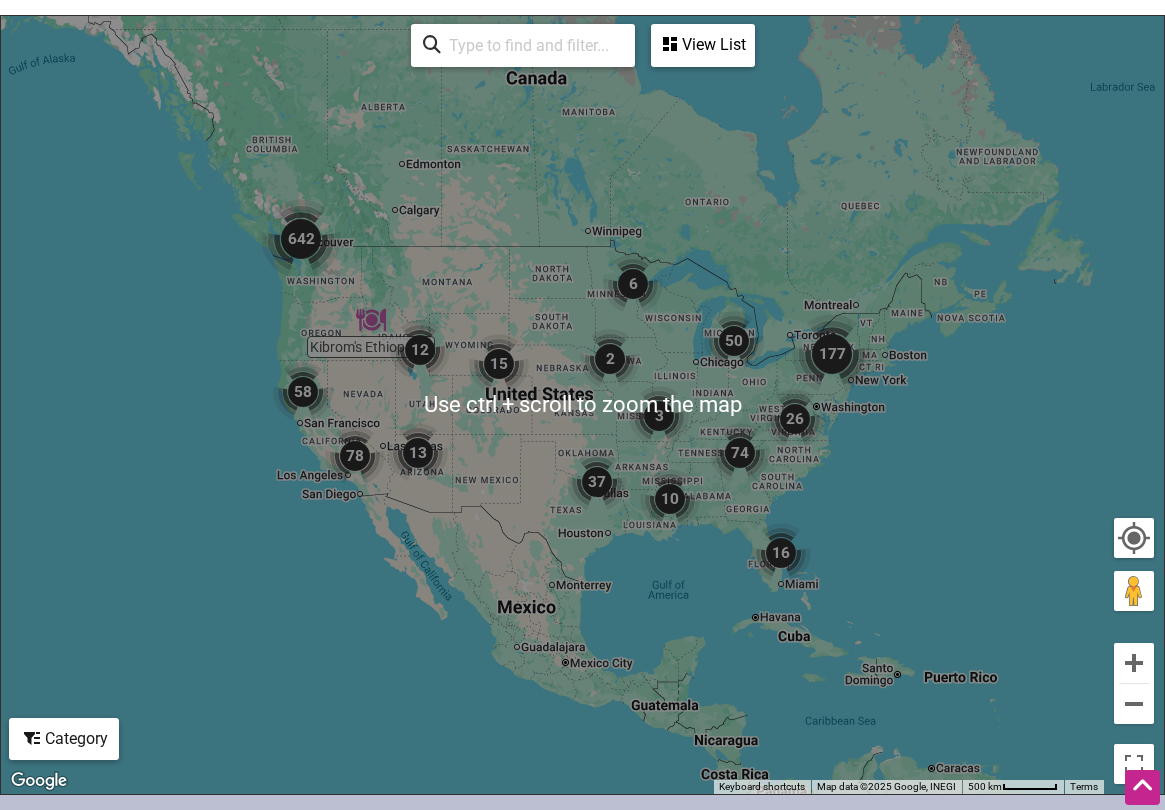 scroll, scrollTop: 961, scrollLeft: 0, axis: vertical 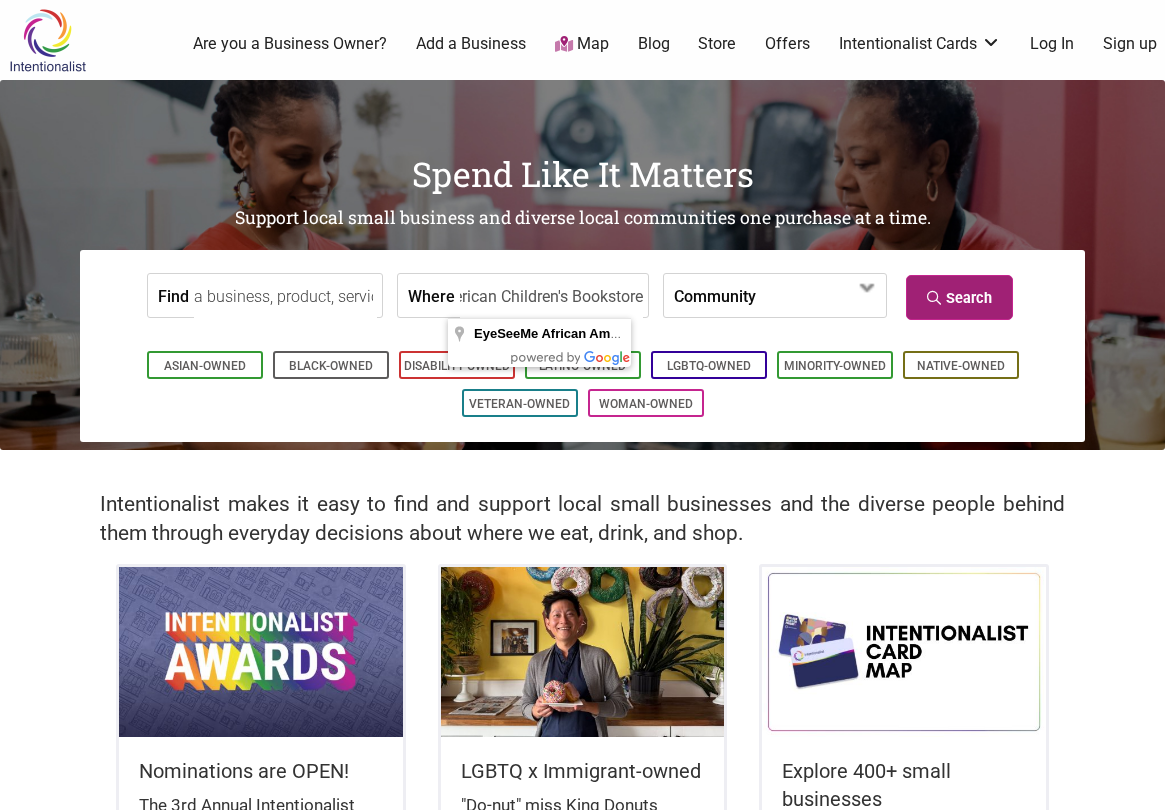 type on "EyeSeeMe African American Children's Bookstore" 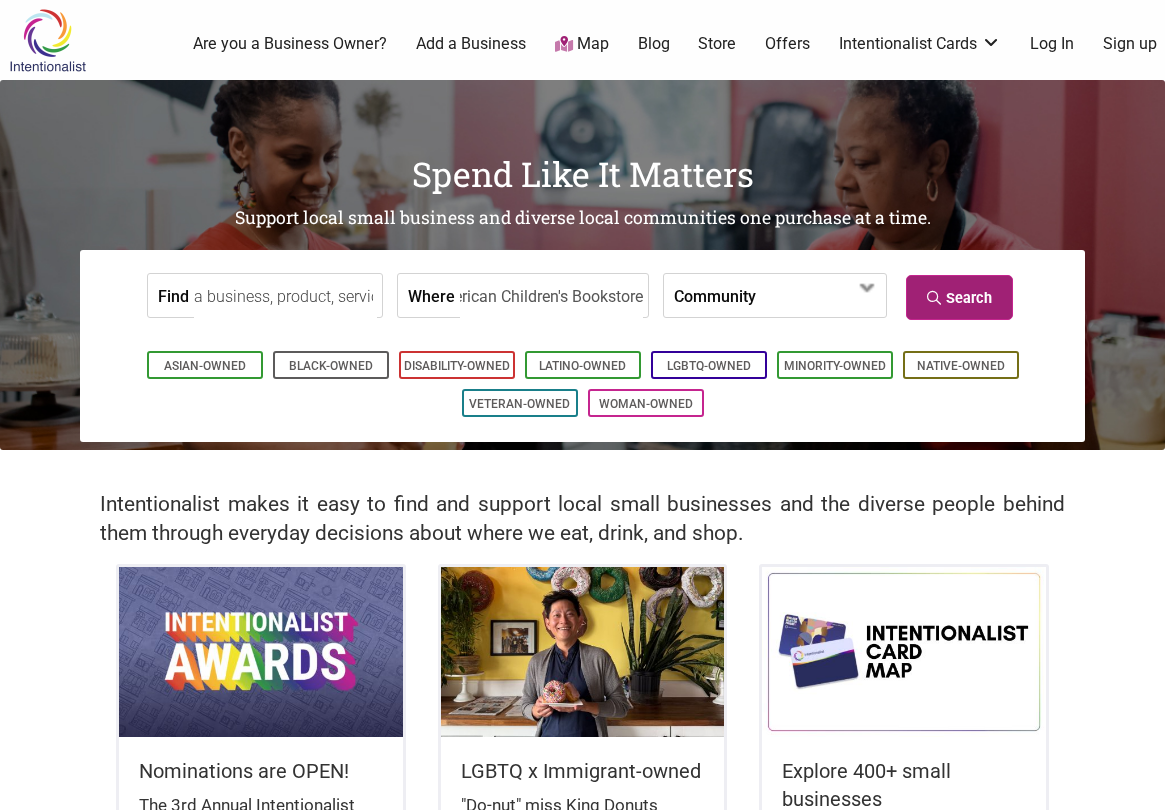 scroll, scrollTop: 0, scrollLeft: 0, axis: both 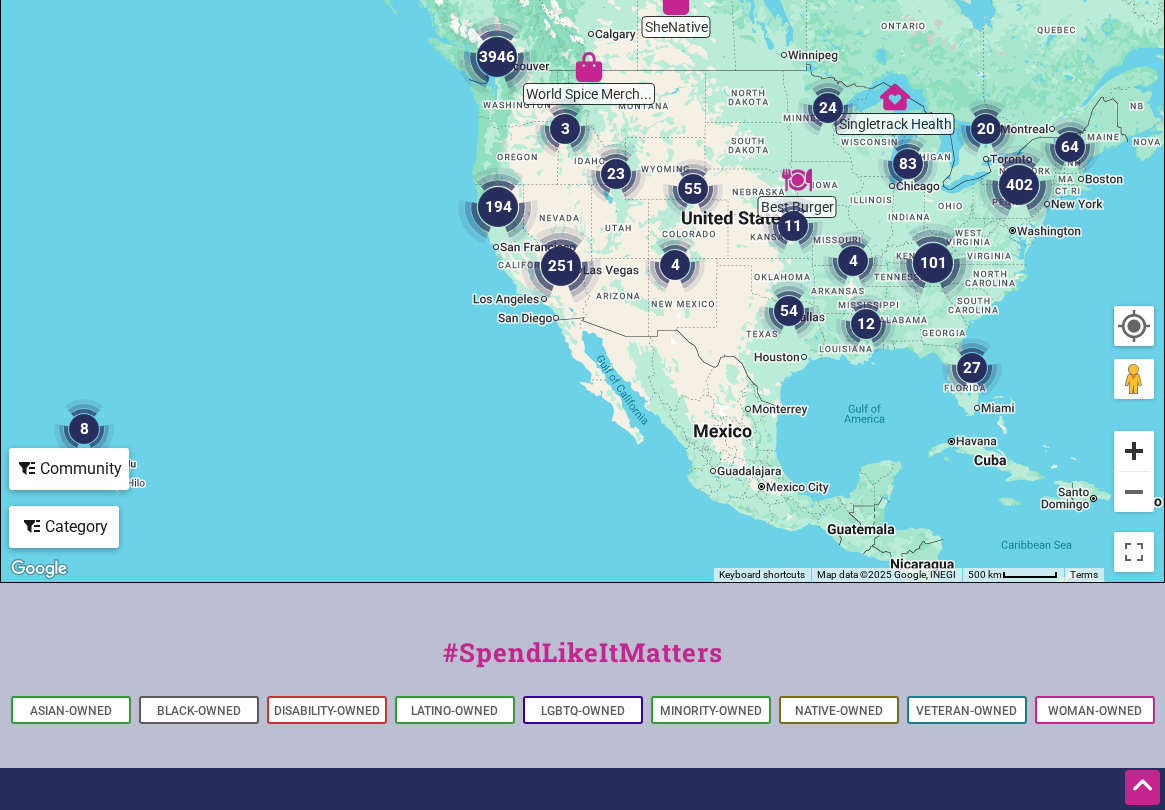 click at bounding box center (1134, 451) 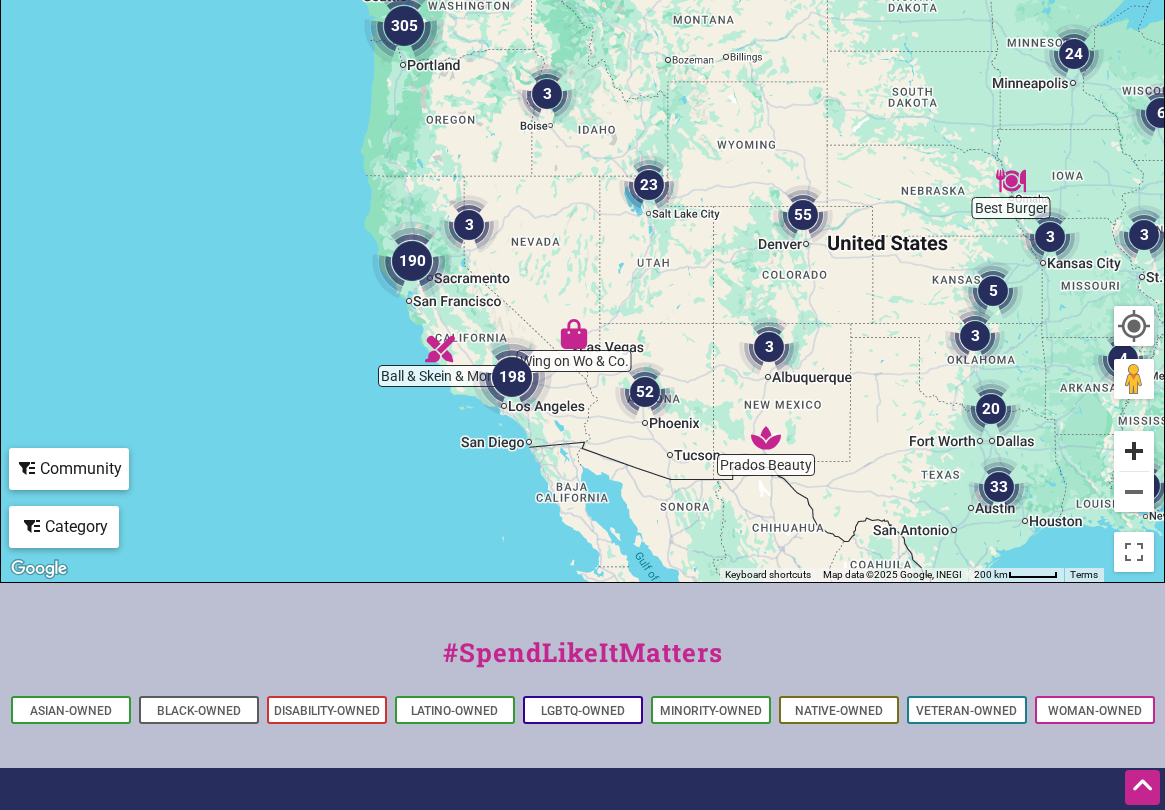 click at bounding box center (1134, 451) 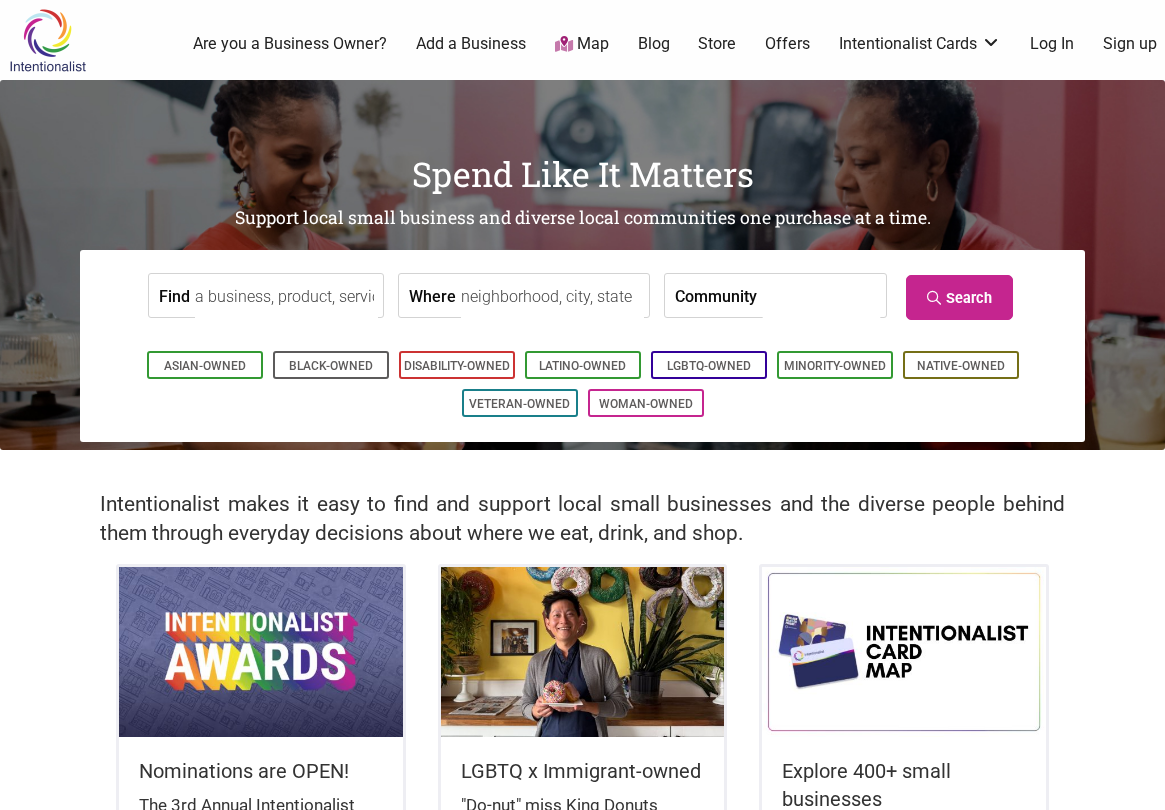 scroll, scrollTop: 0, scrollLeft: 0, axis: both 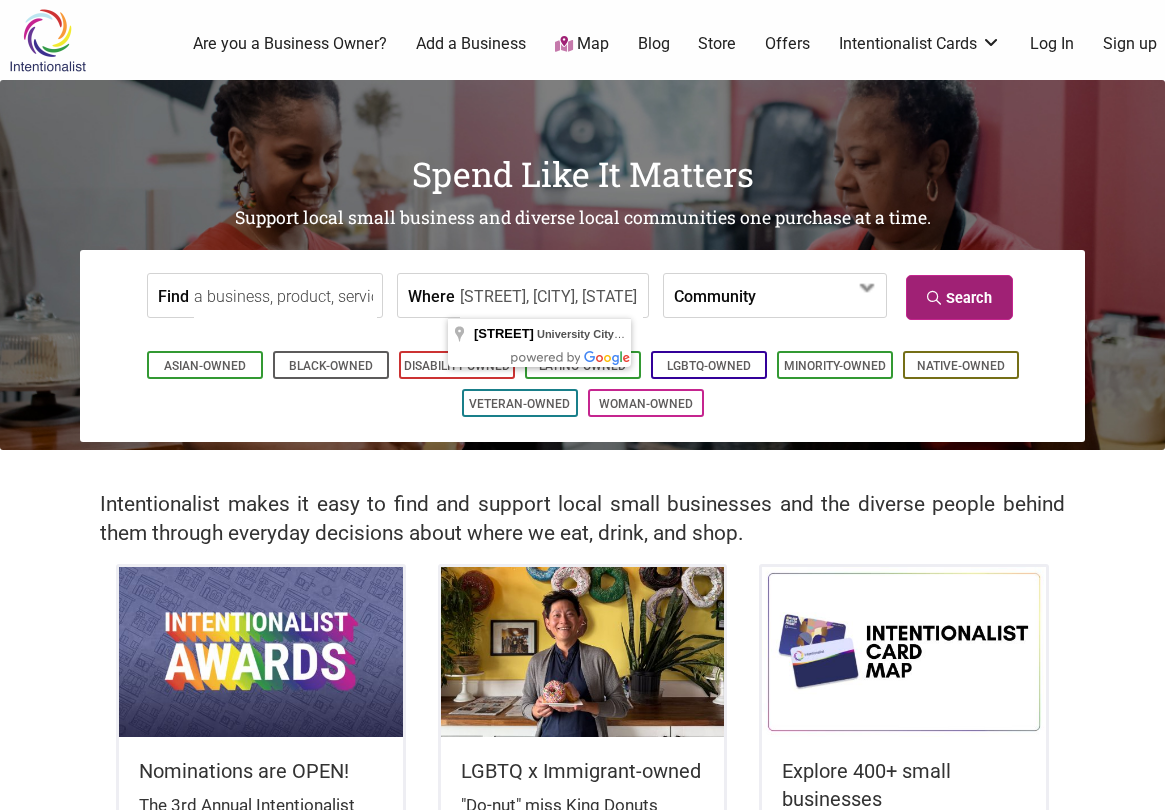 type on "Olive Boulevard, University City, MO" 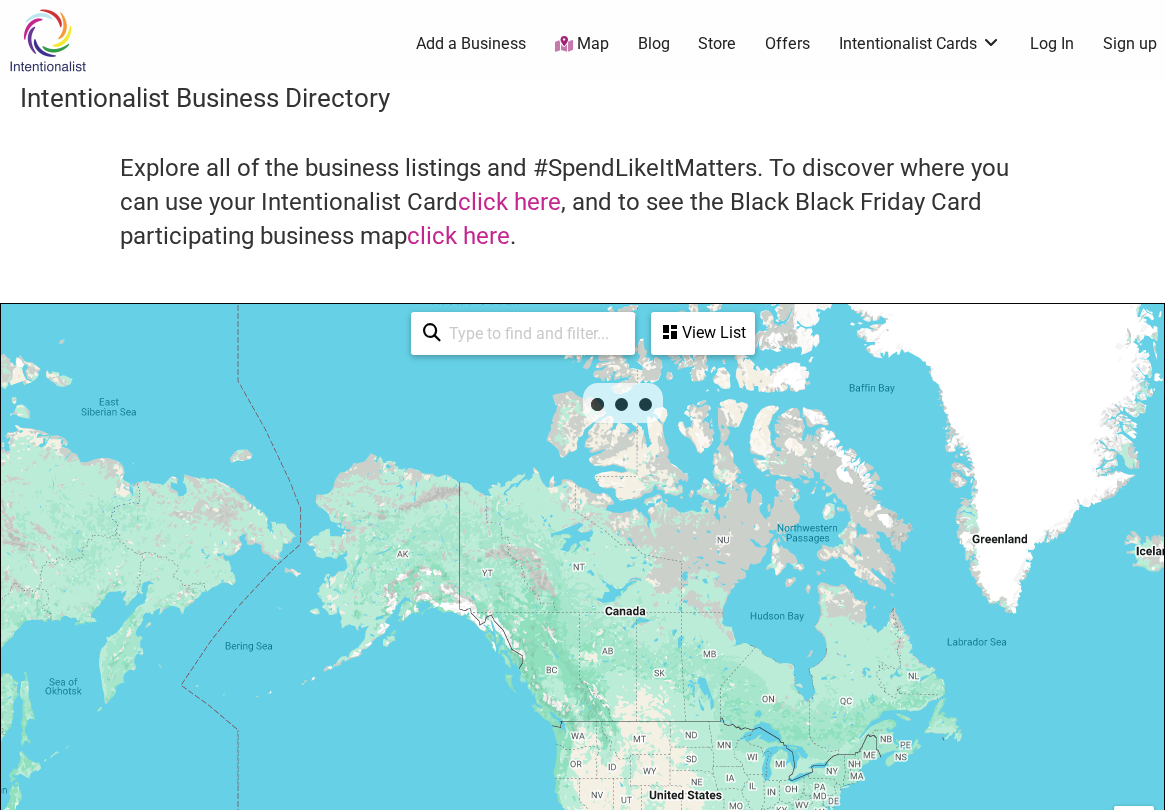scroll, scrollTop: 500, scrollLeft: 0, axis: vertical 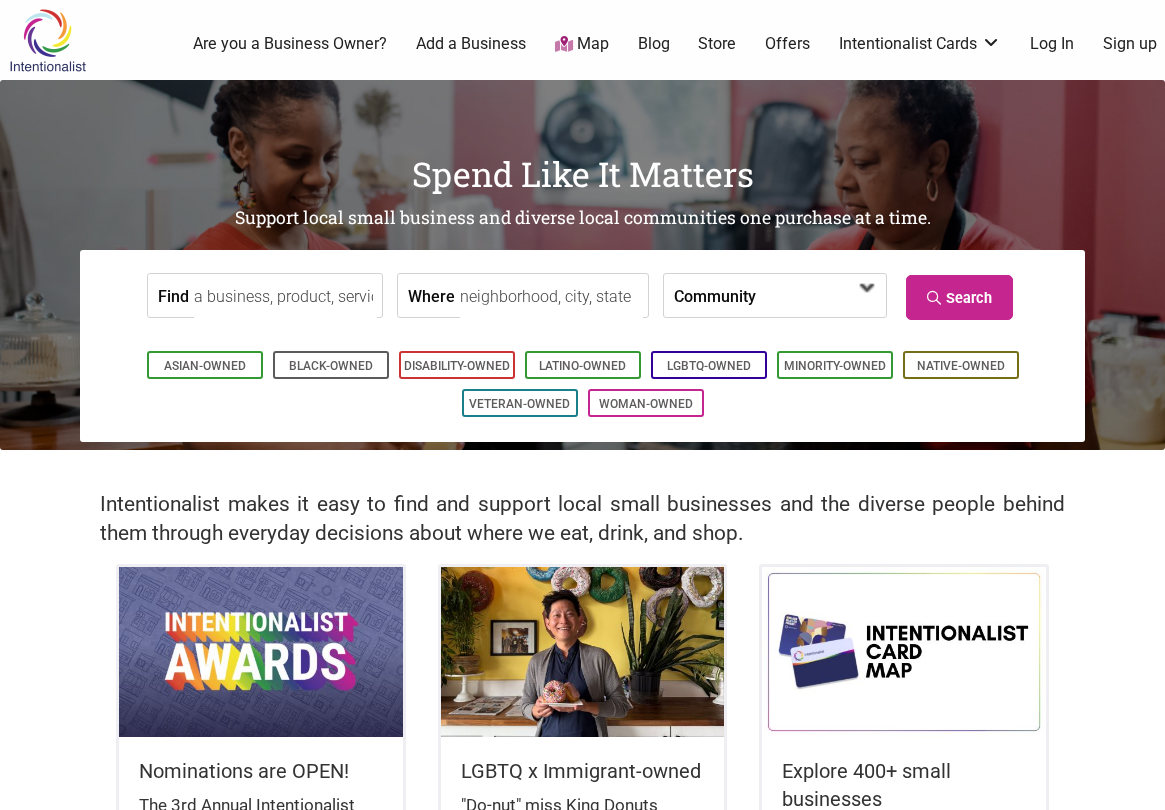 click at bounding box center (813, 297) 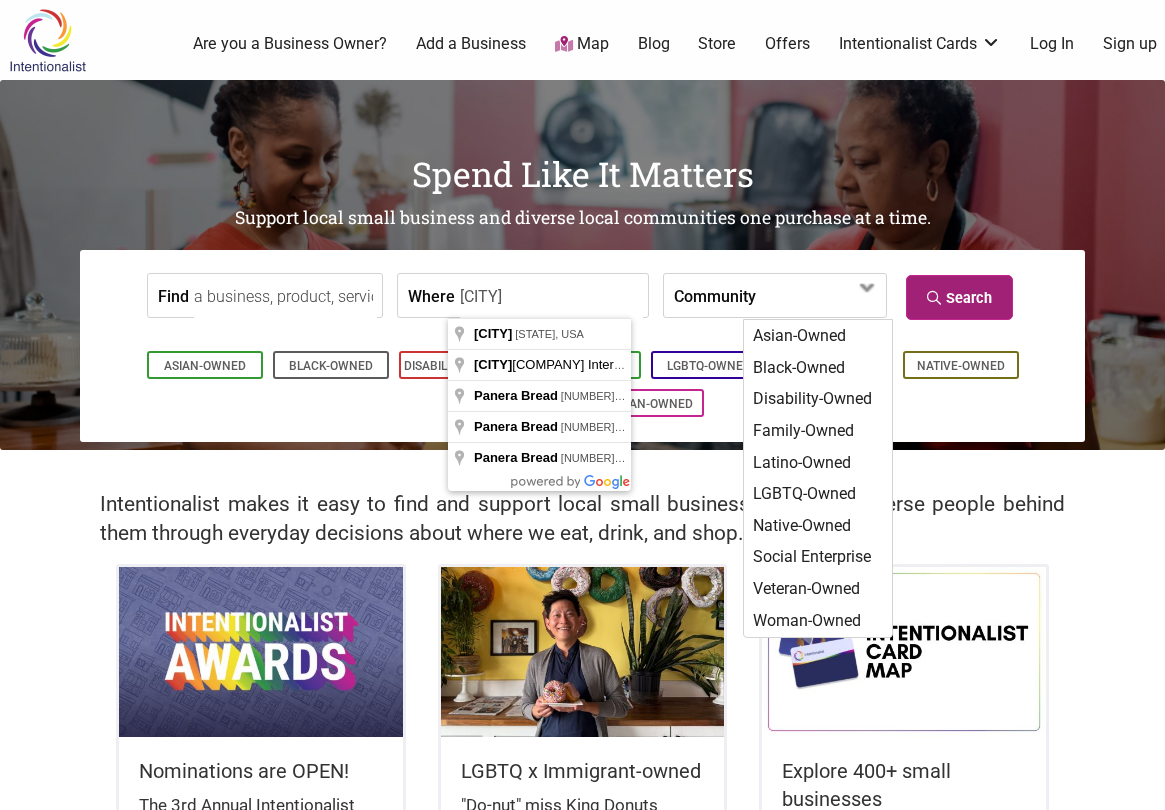 type on "[CITY]" 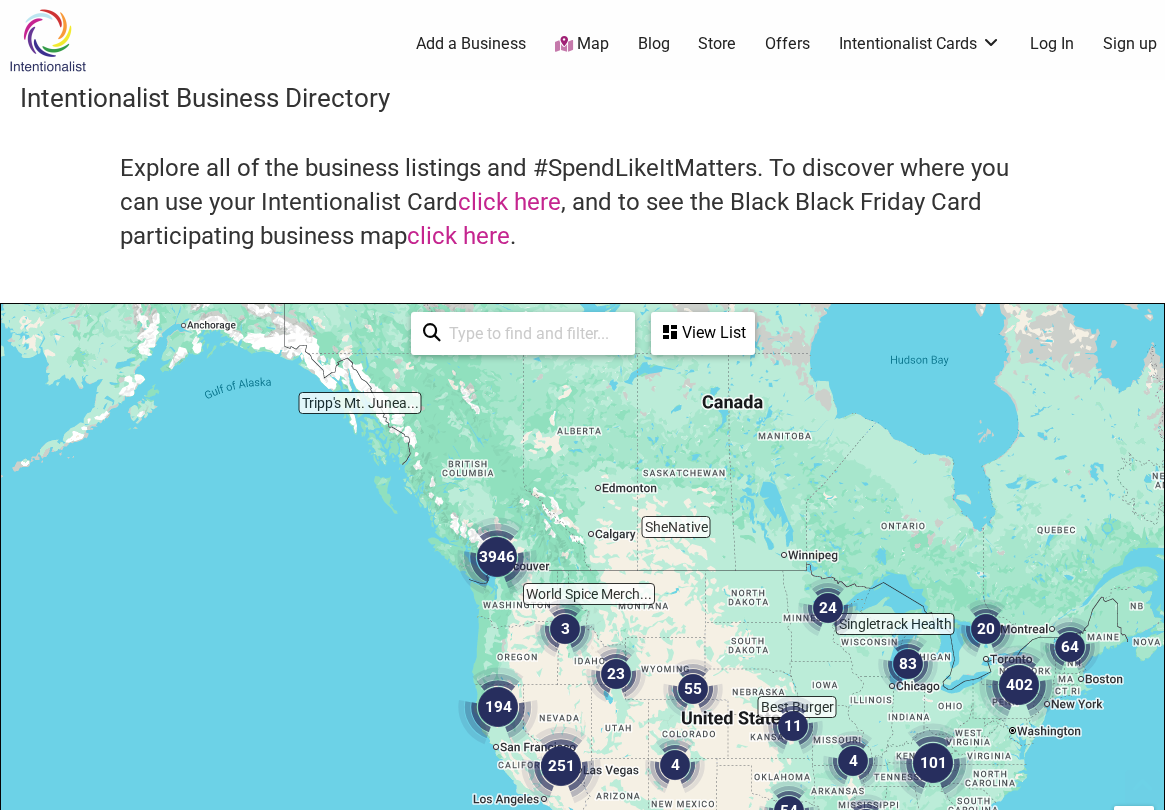 scroll, scrollTop: 500, scrollLeft: 0, axis: vertical 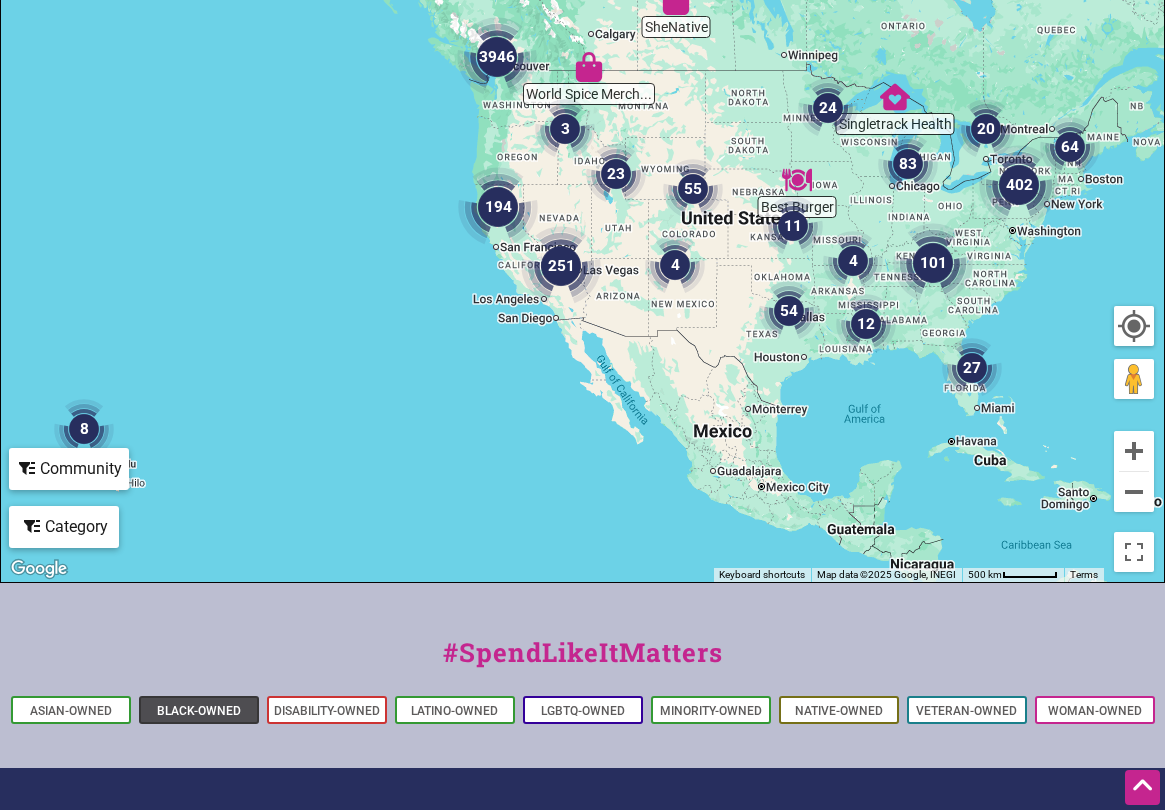 click on "Black-Owned" at bounding box center [199, 711] 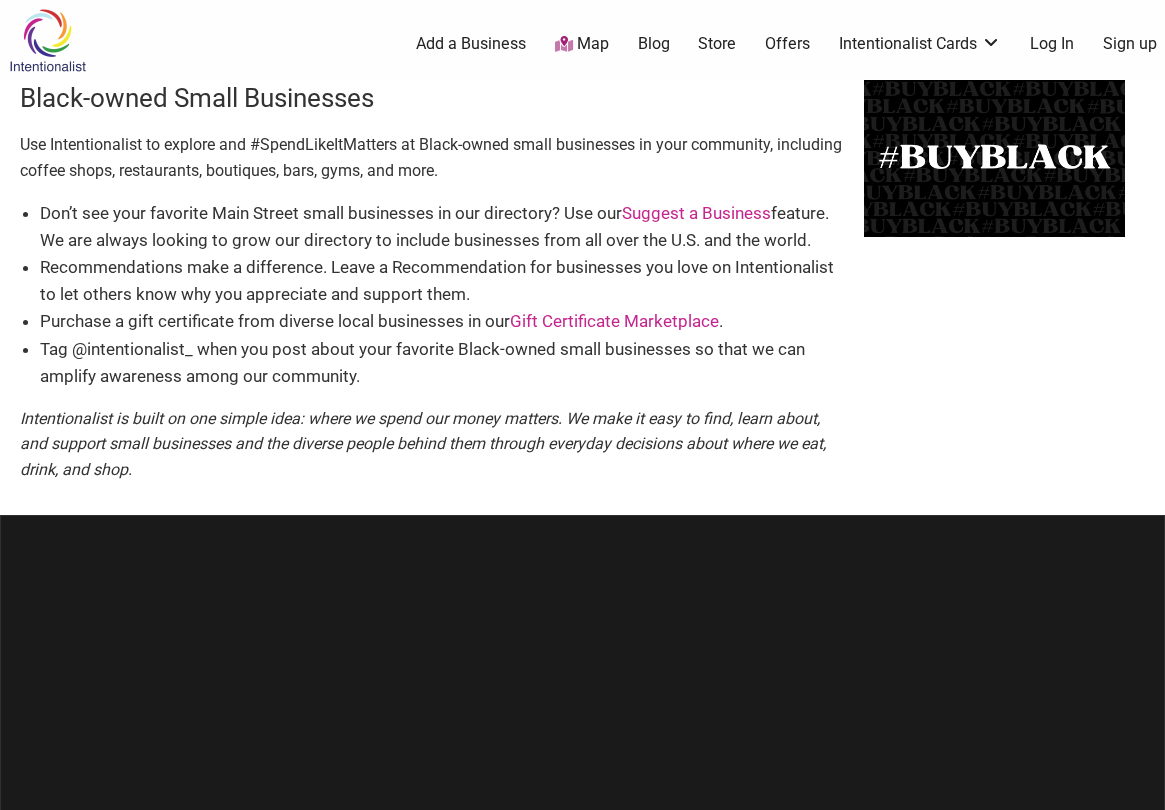 scroll, scrollTop: 0, scrollLeft: 0, axis: both 